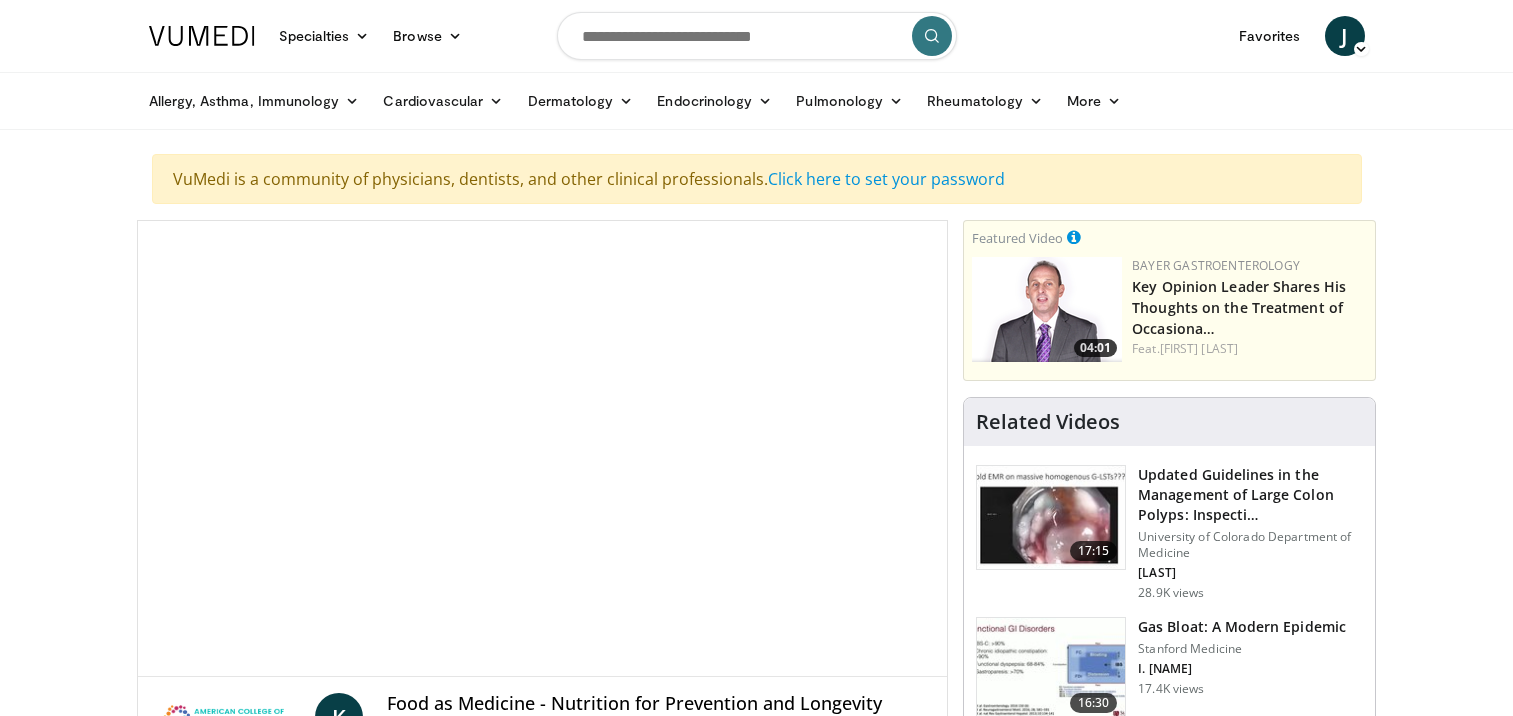 scroll, scrollTop: 0, scrollLeft: 0, axis: both 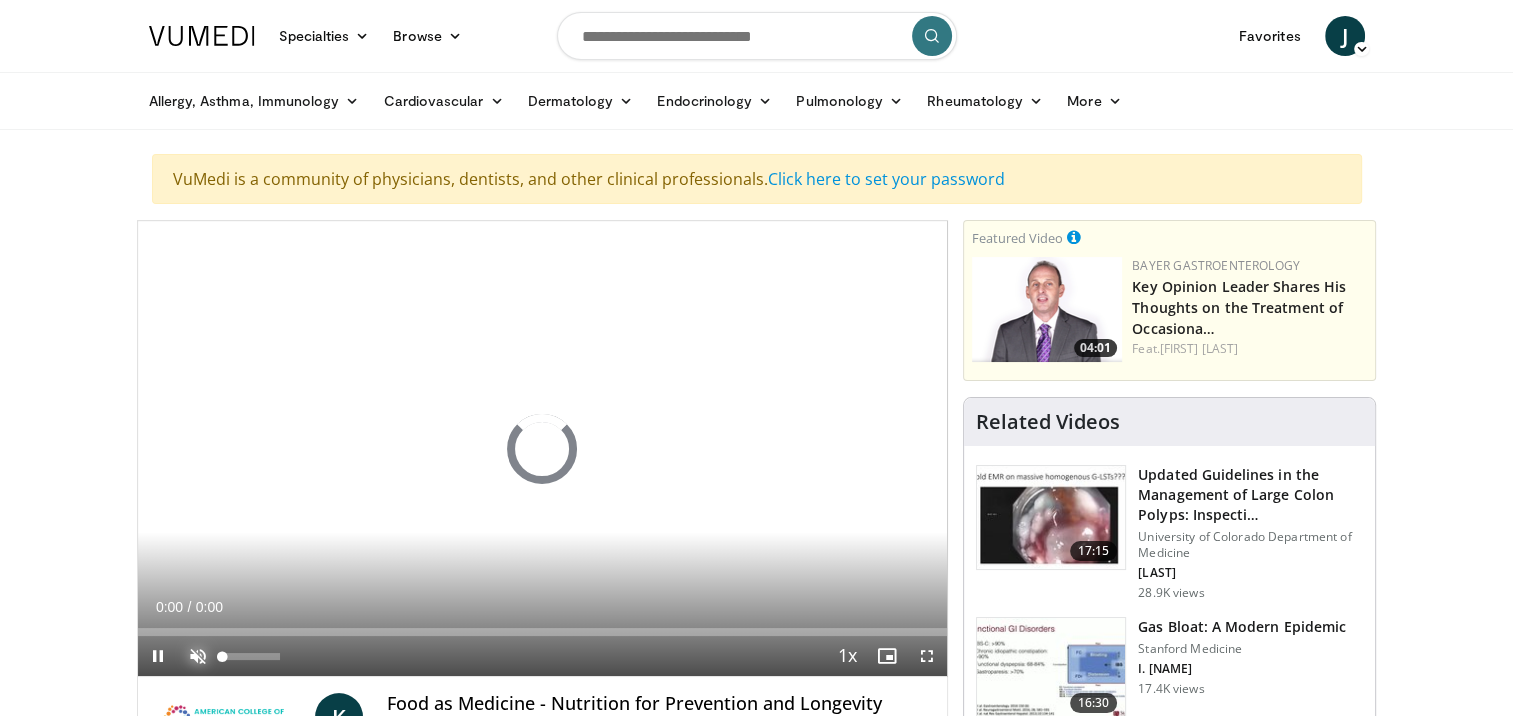 click at bounding box center [198, 656] 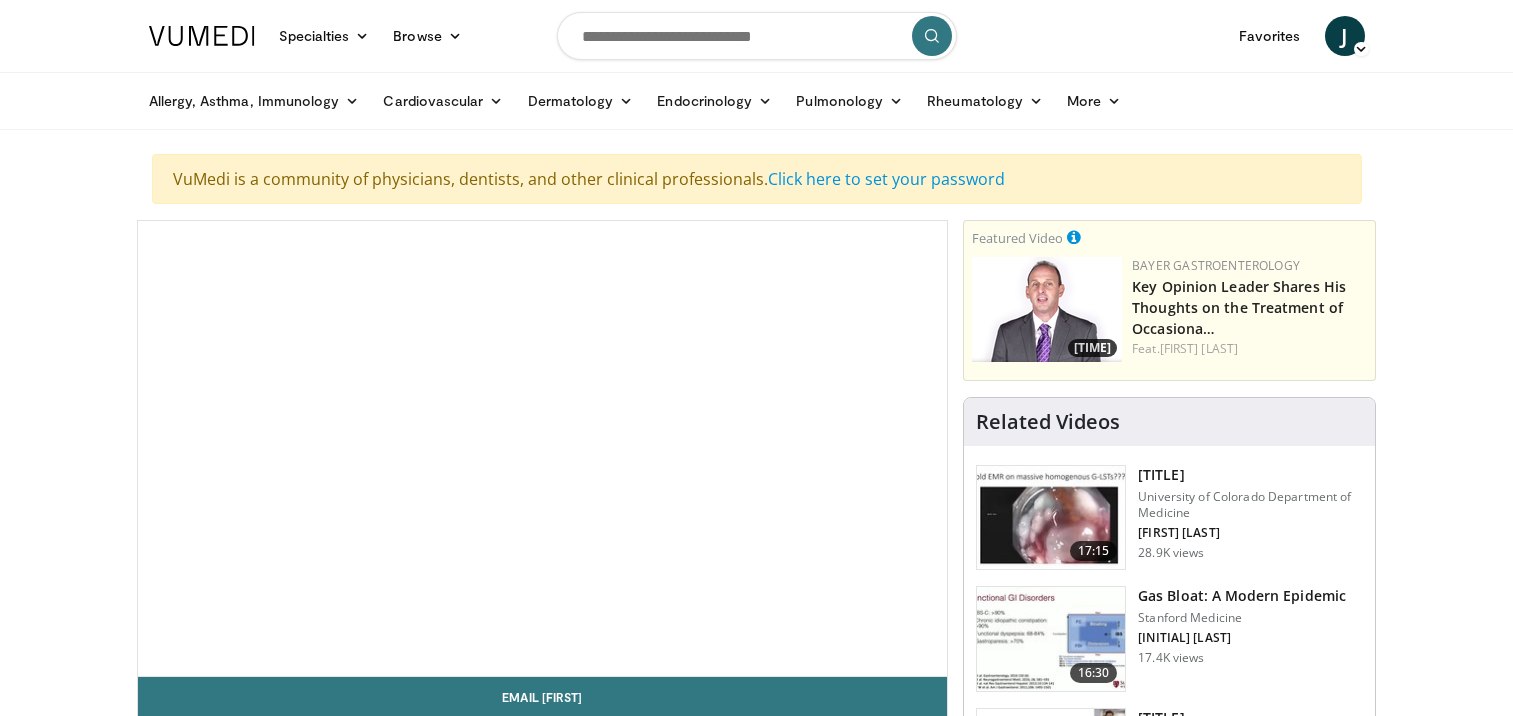 scroll, scrollTop: 0, scrollLeft: 0, axis: both 